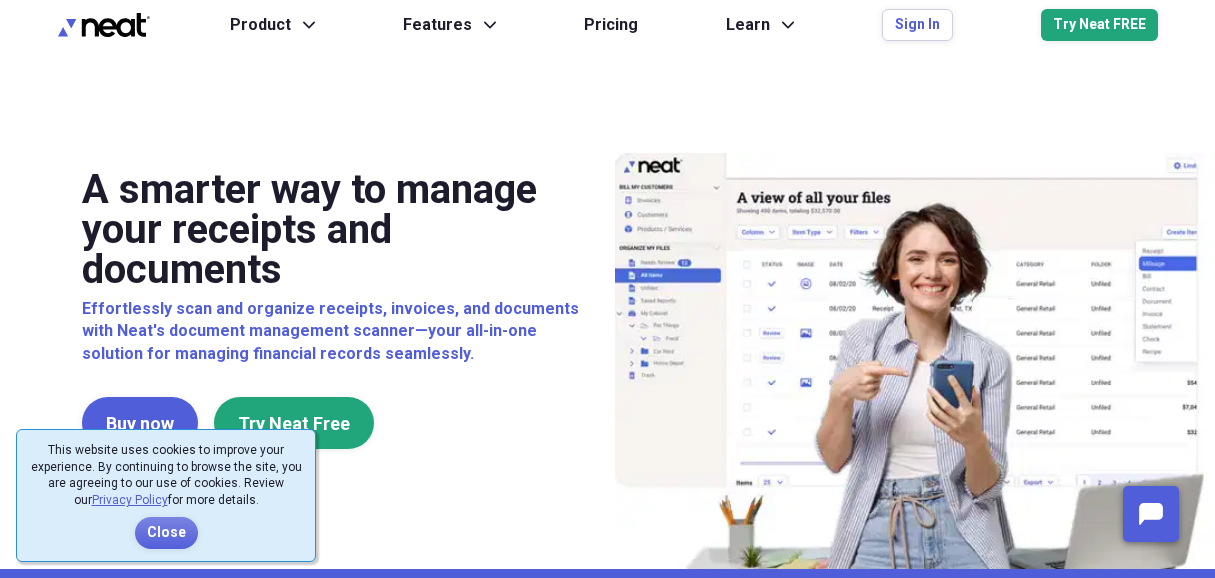 scroll, scrollTop: 0, scrollLeft: 0, axis: both 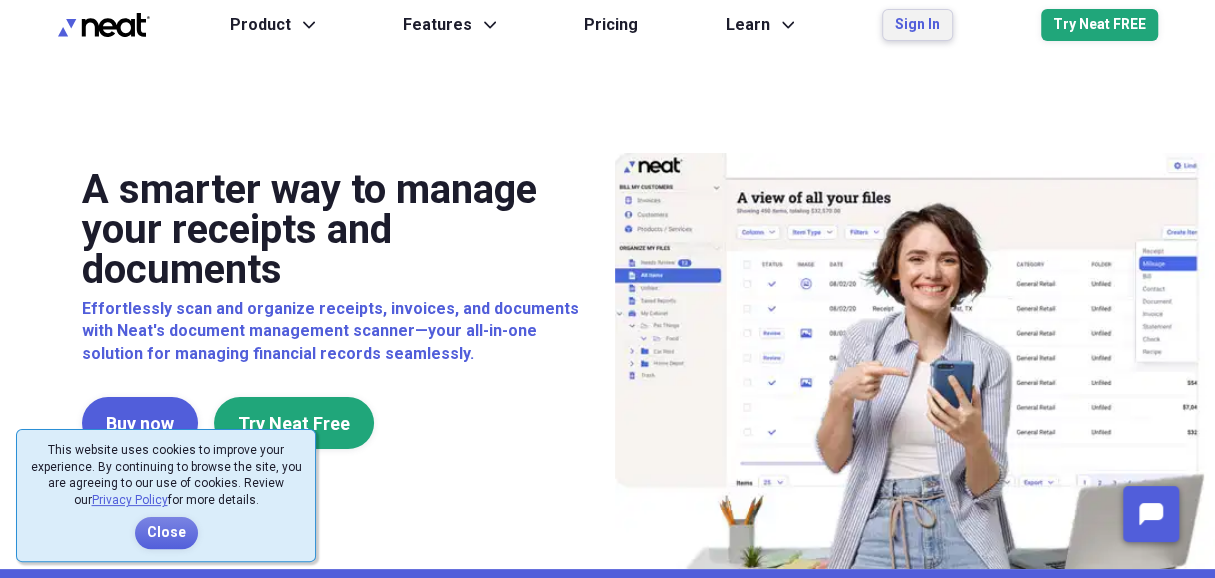 click on "Sign In" at bounding box center (917, 25) 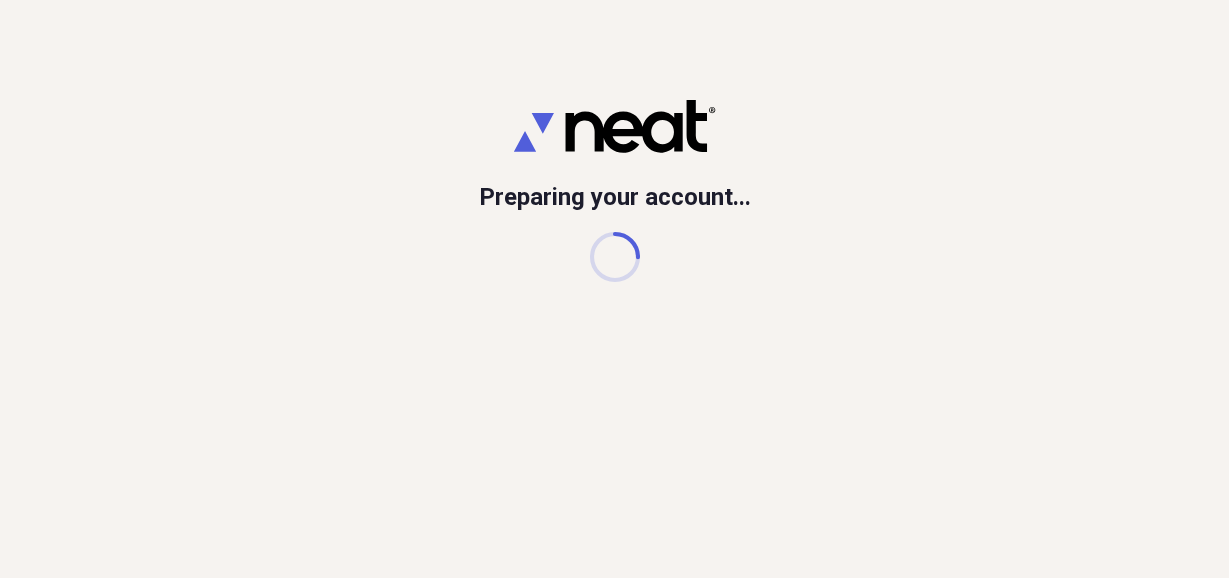 scroll, scrollTop: 0, scrollLeft: 0, axis: both 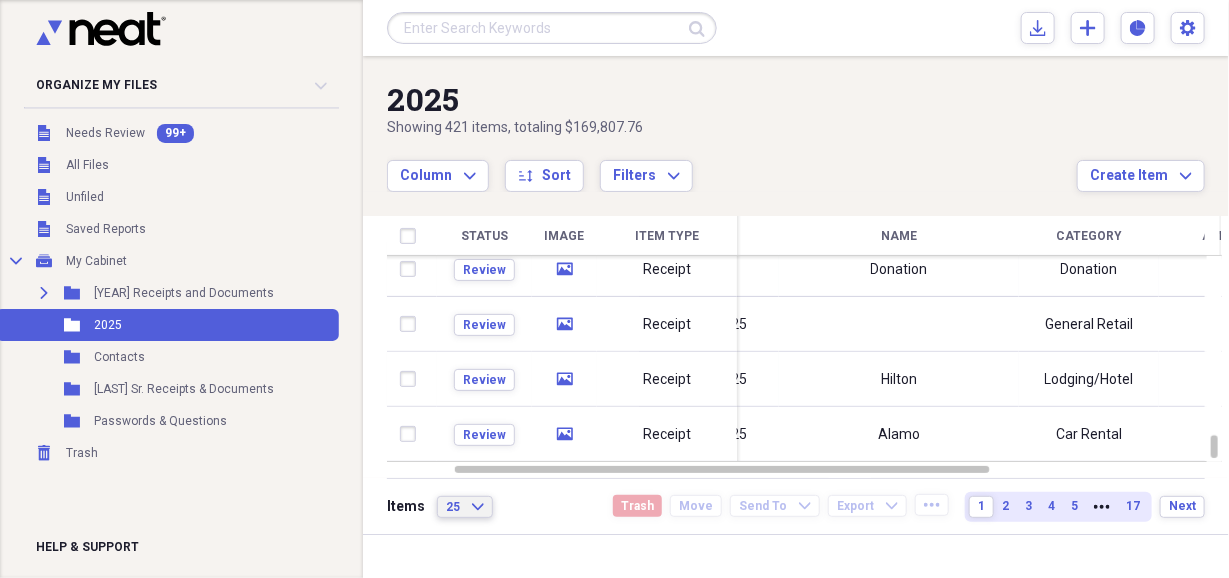 click on "Expand" 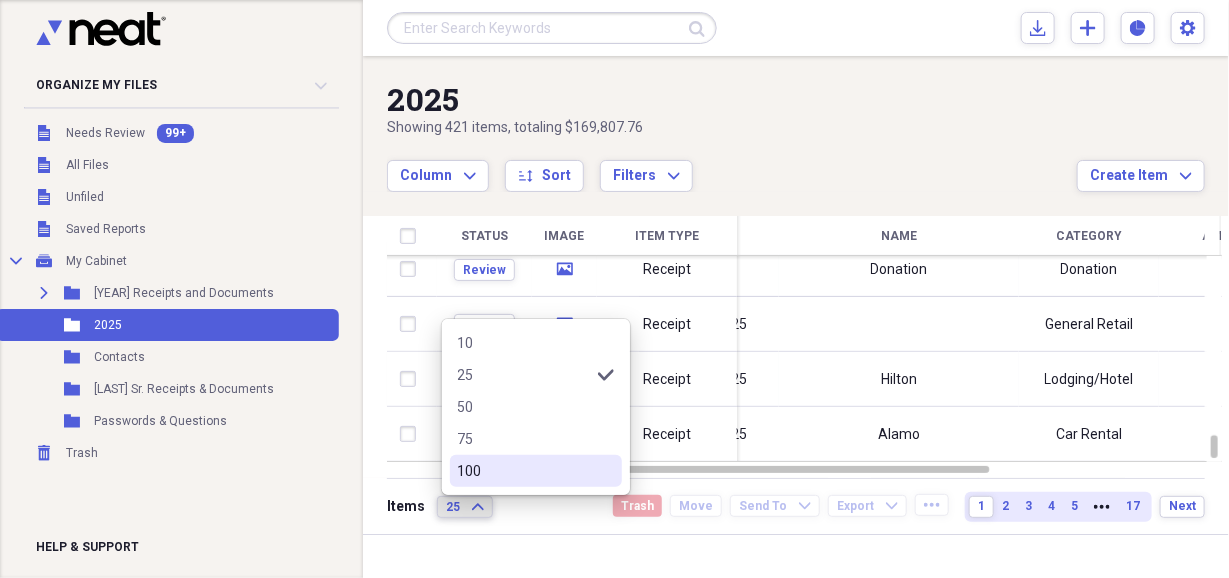 click on "100" at bounding box center (524, 471) 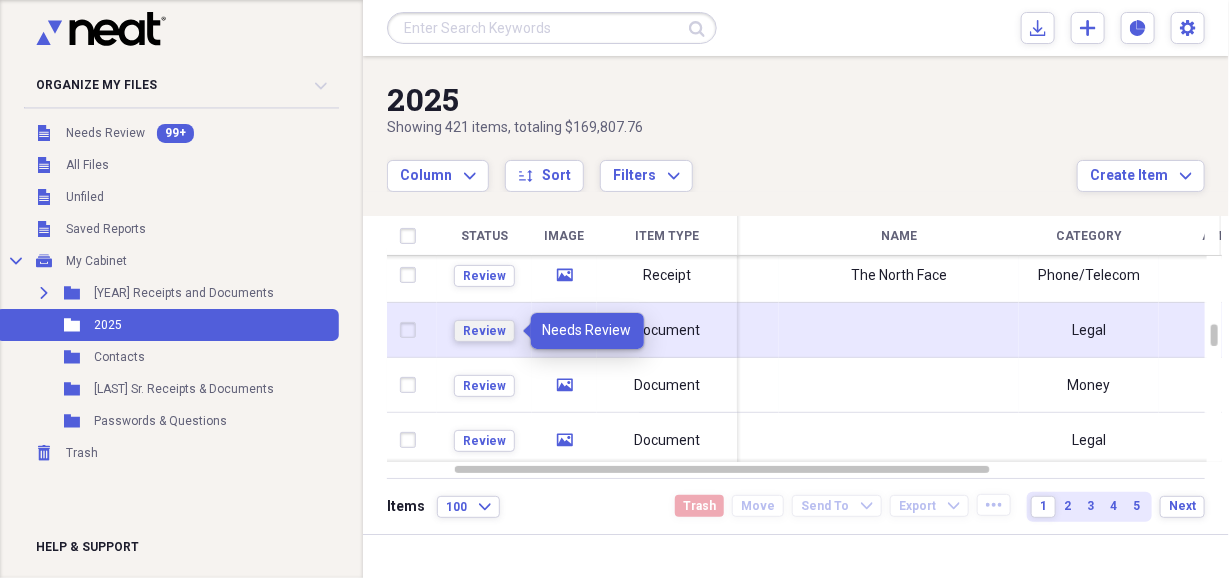 click on "Review" at bounding box center [484, 331] 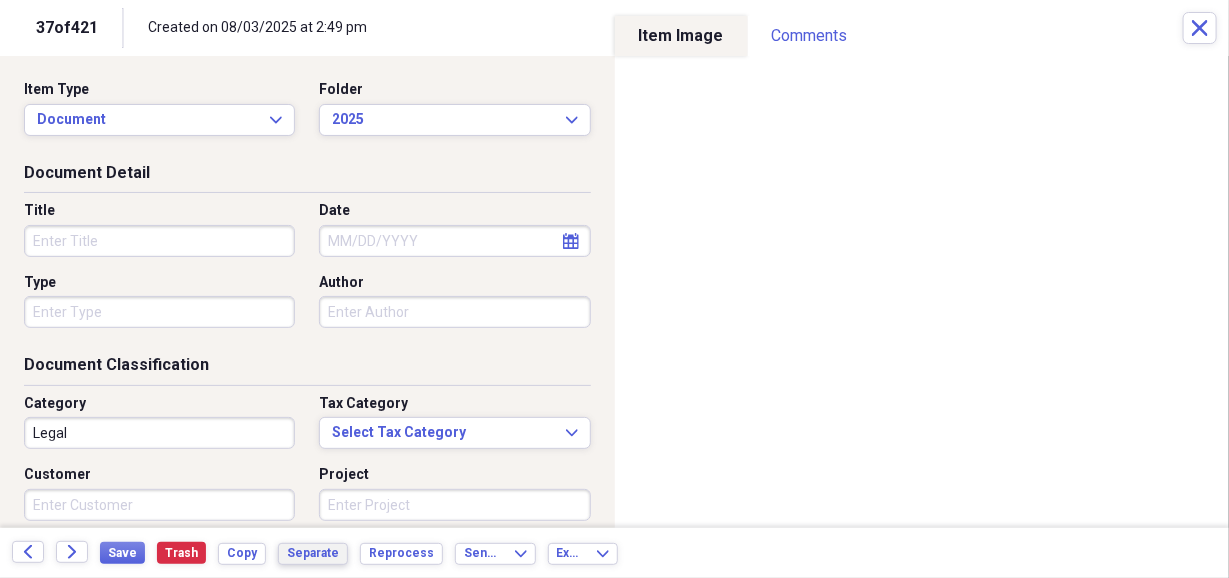 click on "Separate" at bounding box center [313, 553] 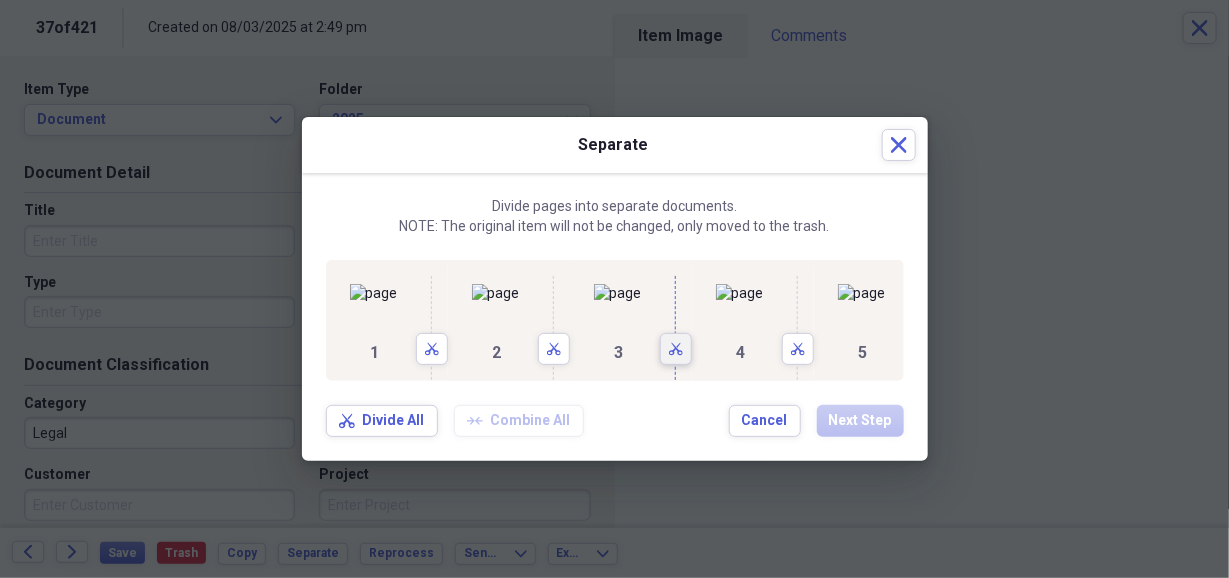 click on "Scissors" 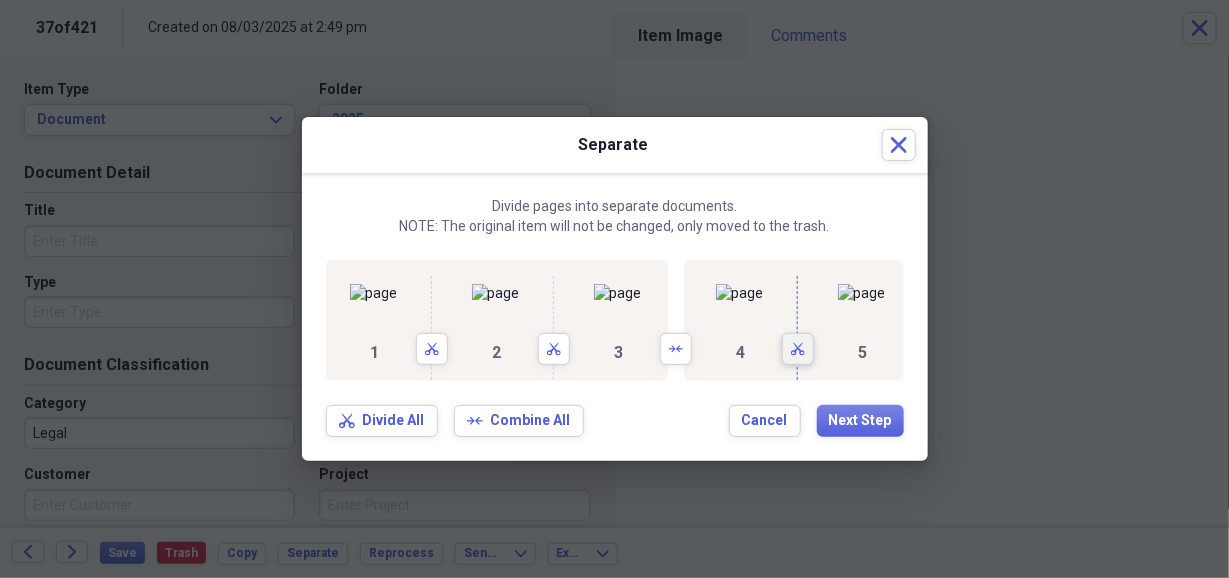 click on "Scissors" 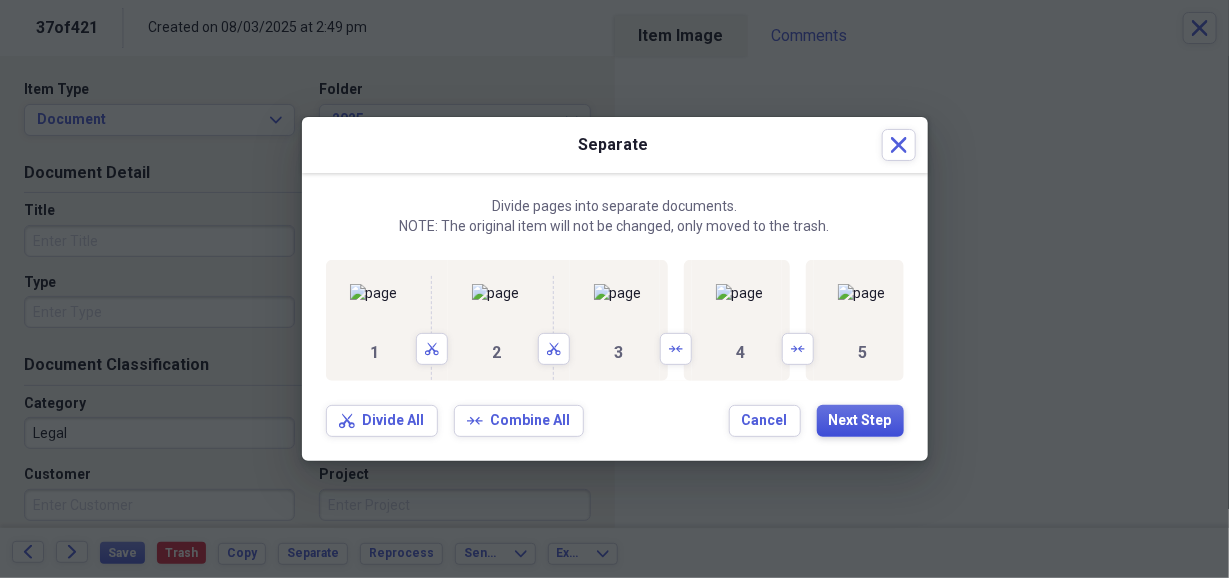 click on "Next Step" at bounding box center (860, 421) 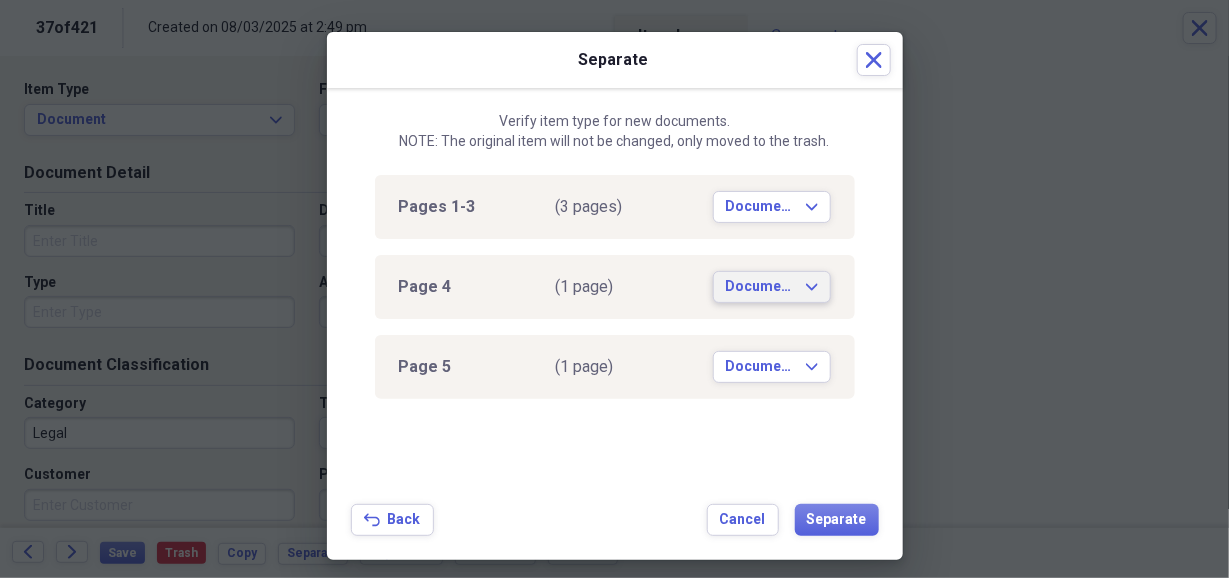 click on "Expand" 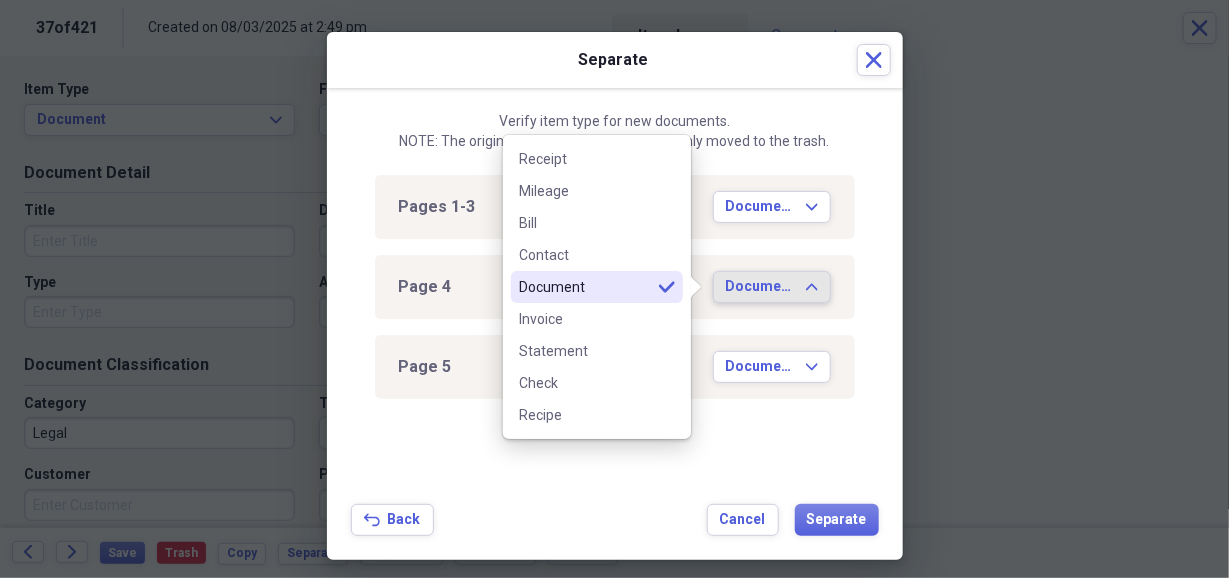 click on "Expand" 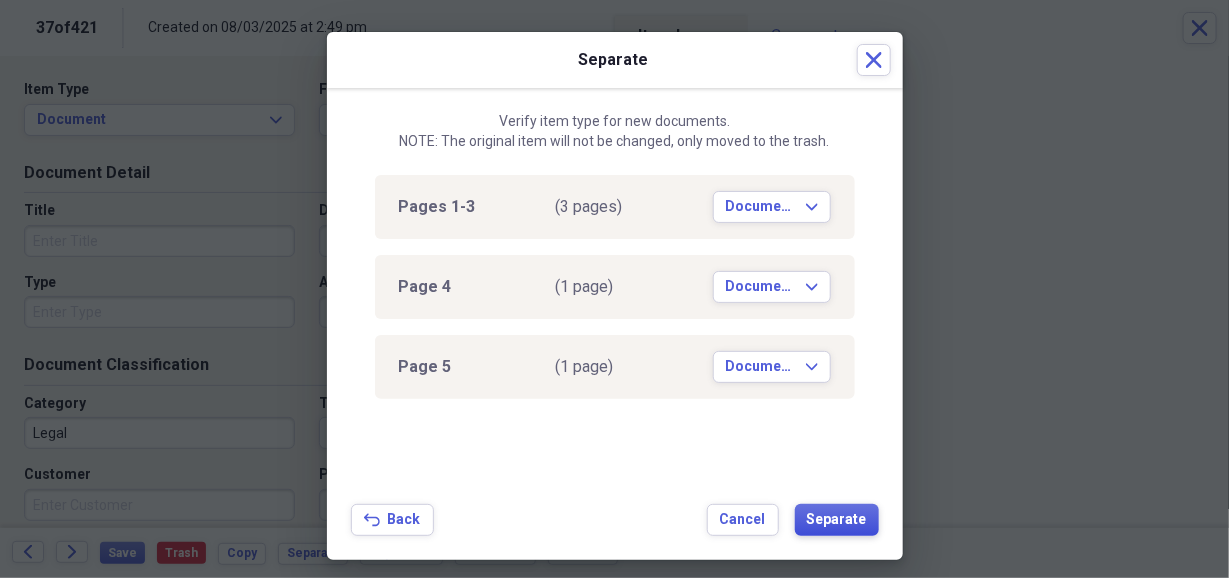 click on "Separate" at bounding box center (837, 520) 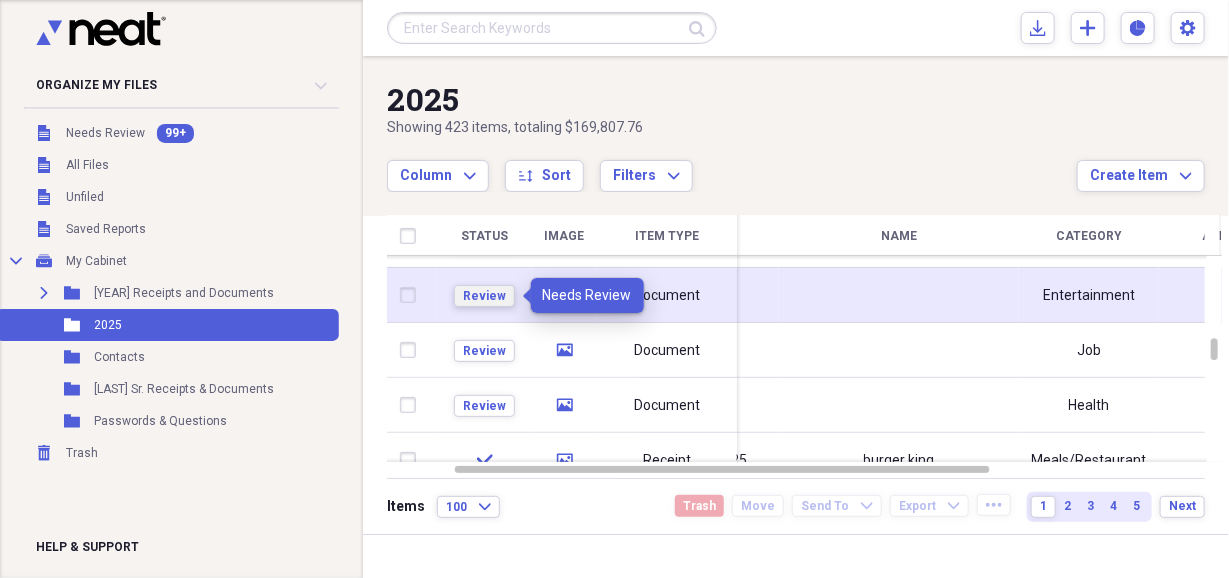 click on "Review" at bounding box center (484, 296) 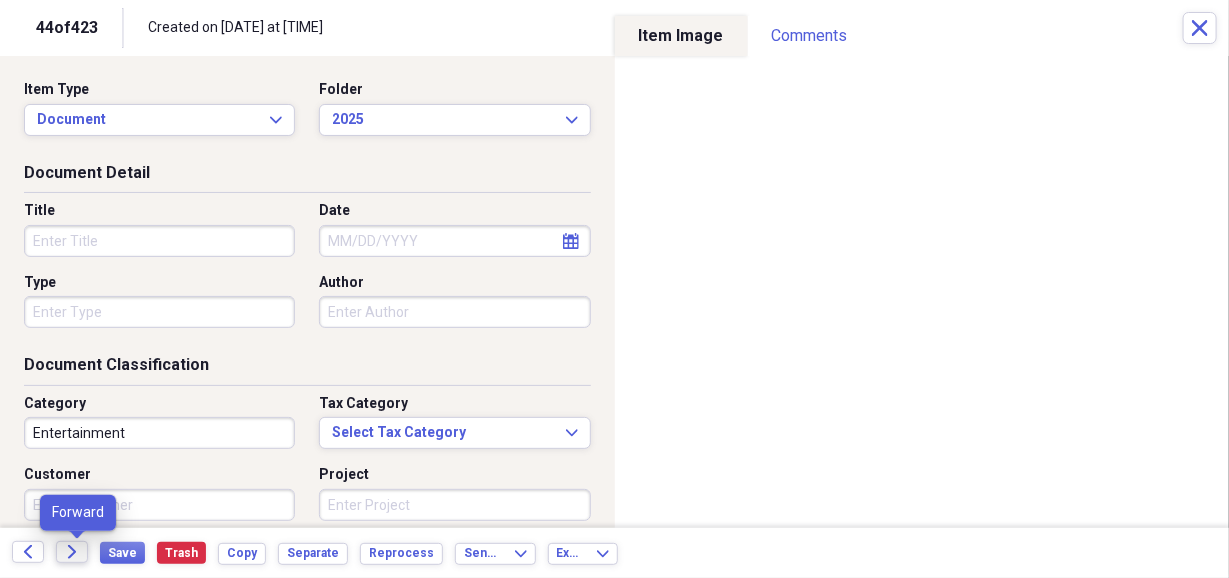 click on "Forward" at bounding box center [72, 552] 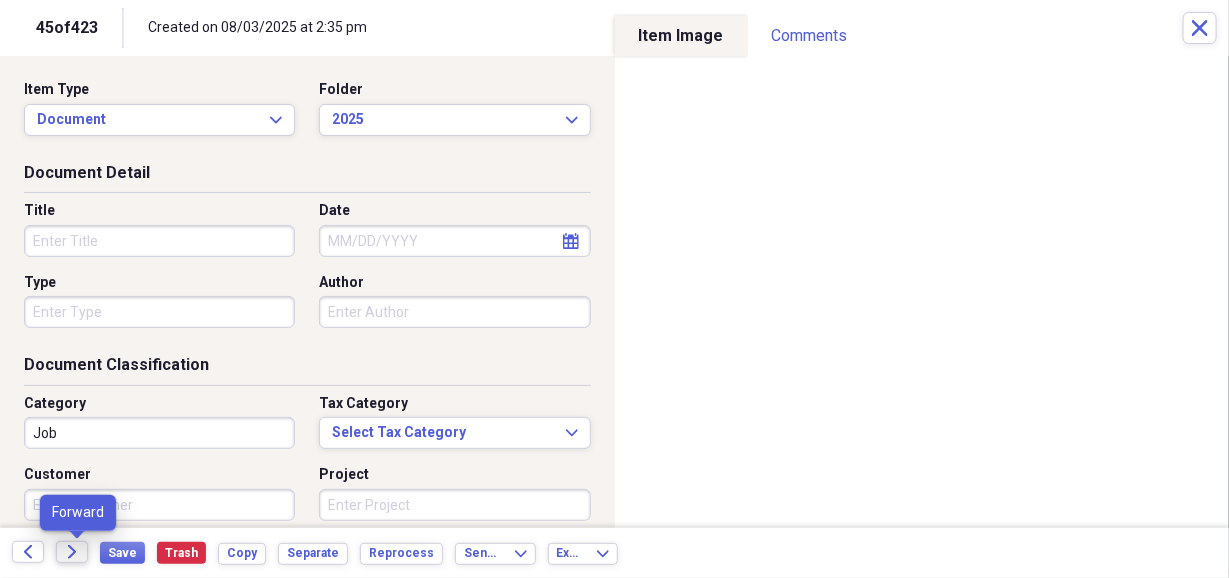 click on "Forward" at bounding box center [72, 552] 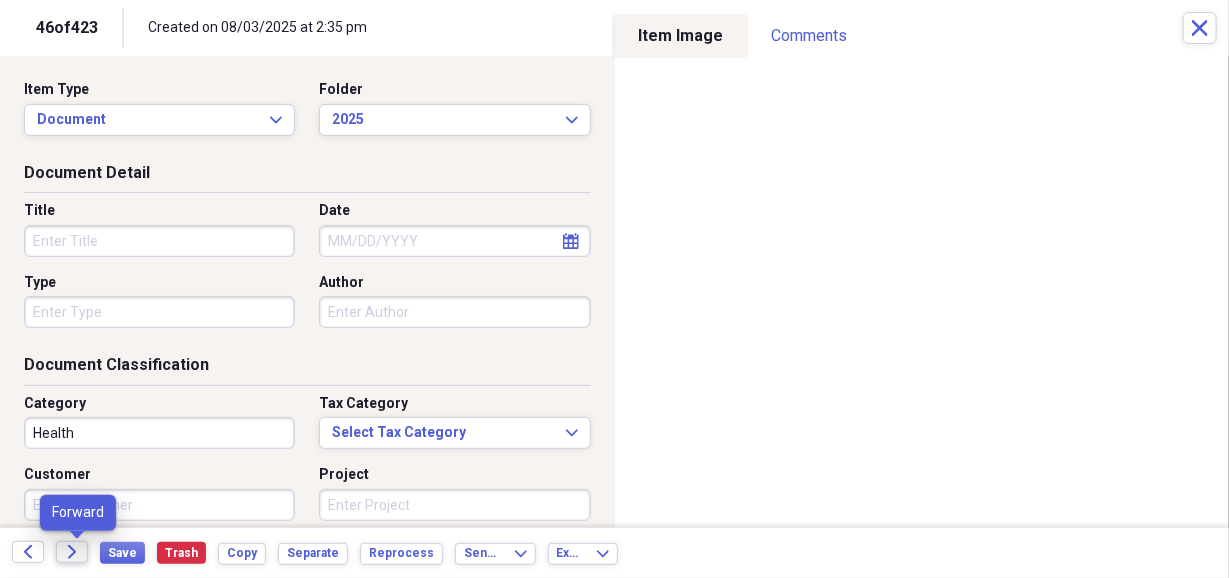 click on "Forward" at bounding box center (72, 552) 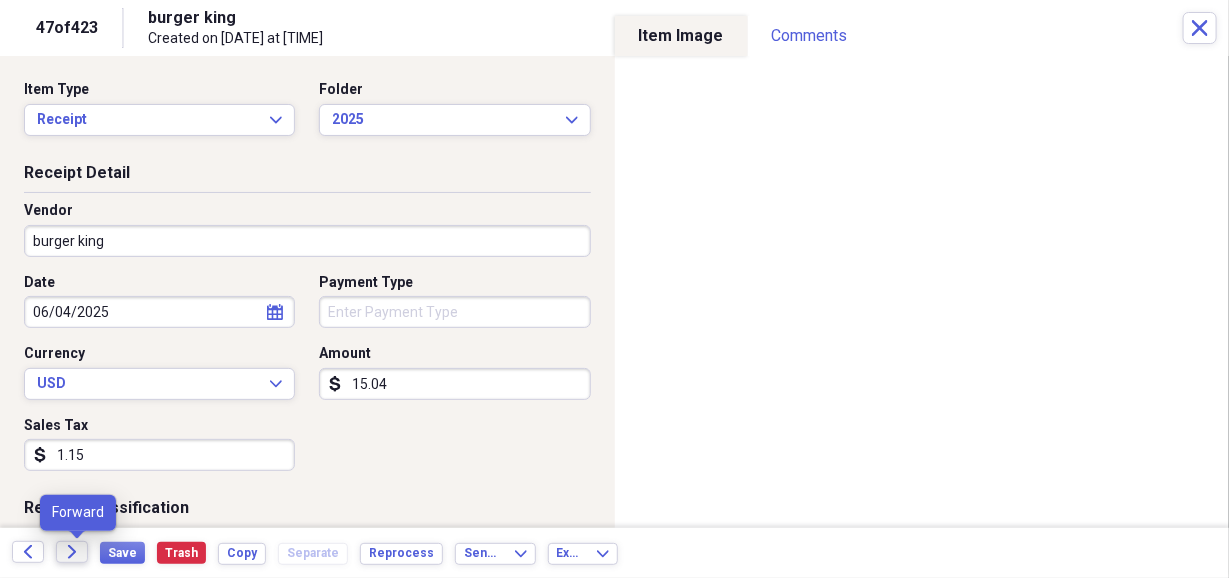 click on "Forward" at bounding box center [72, 552] 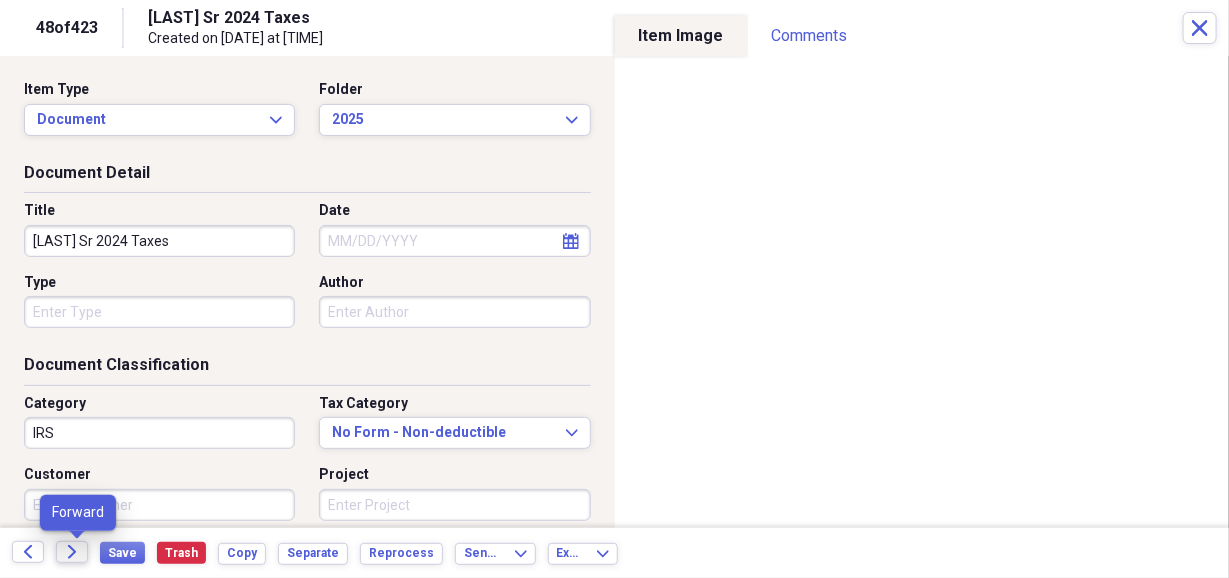 click on "Forward" at bounding box center [72, 552] 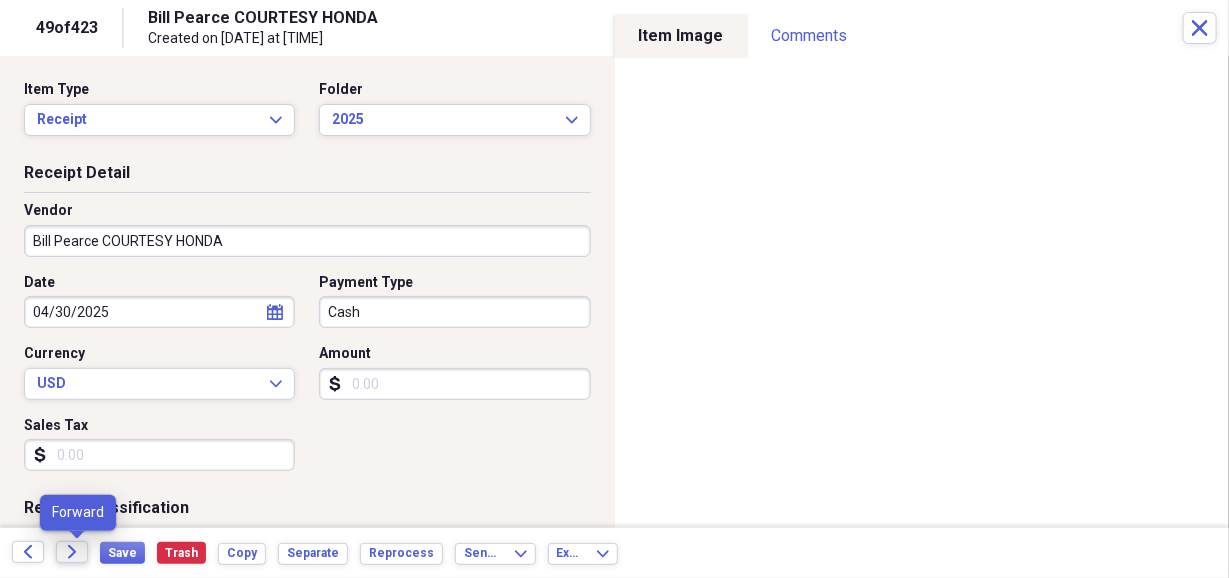 click on "Forward" at bounding box center (72, 552) 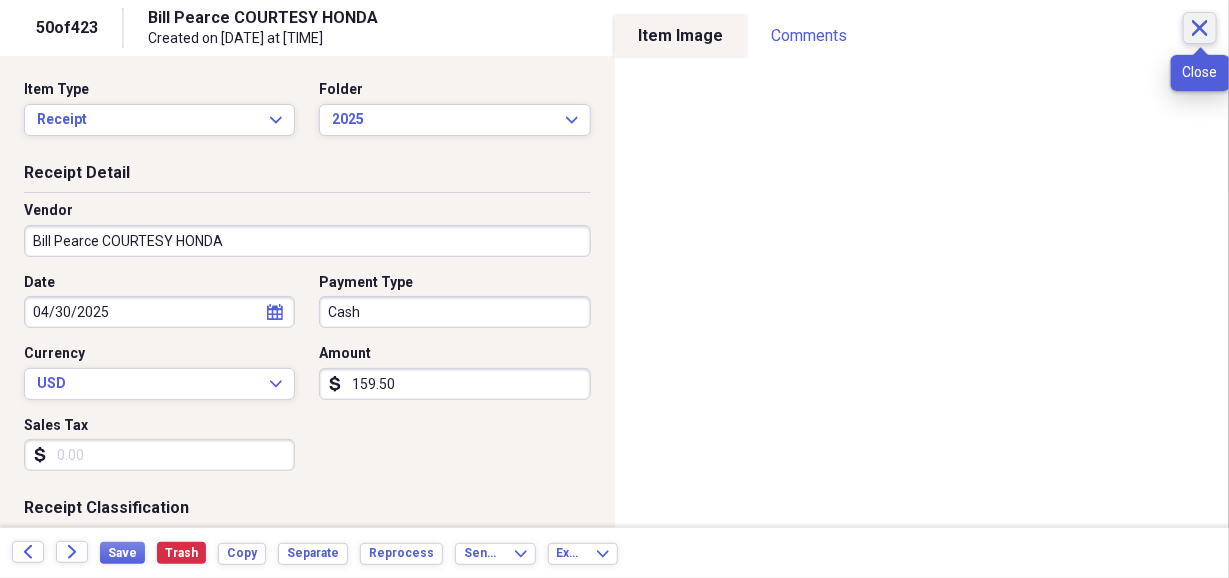 click 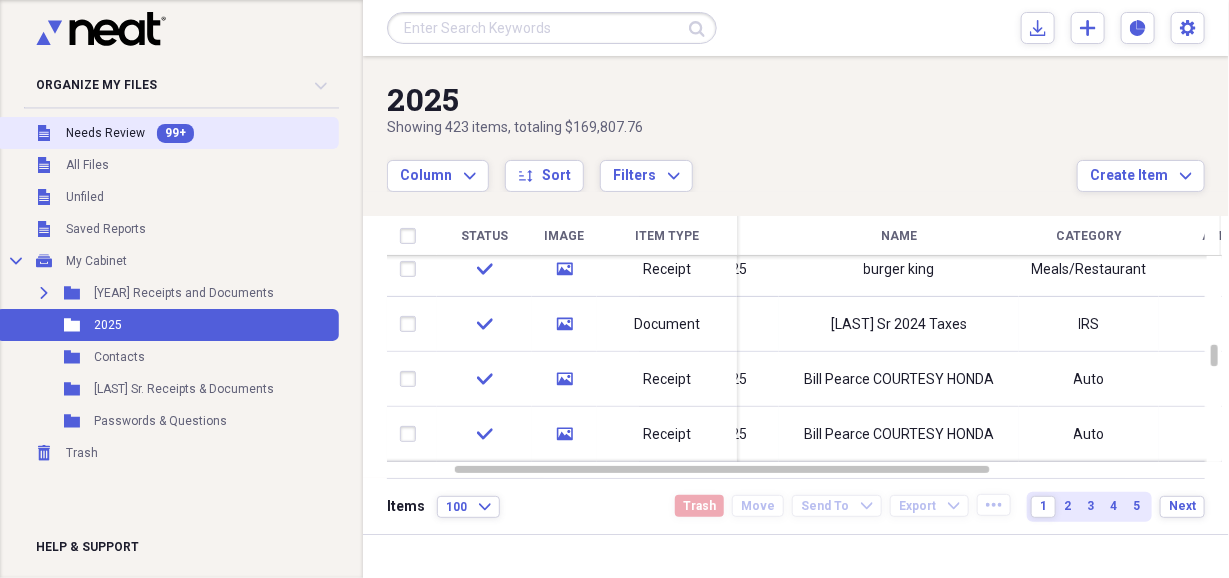 click on "Unfiled Needs Review 99+" at bounding box center (167, 133) 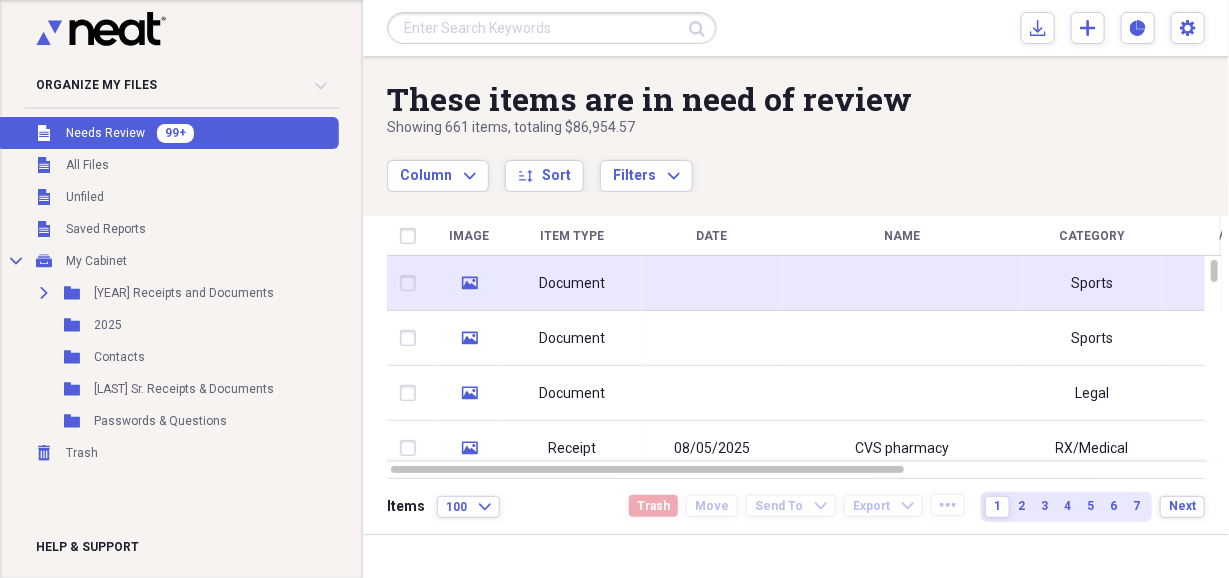 click on "Document" at bounding box center [572, 283] 